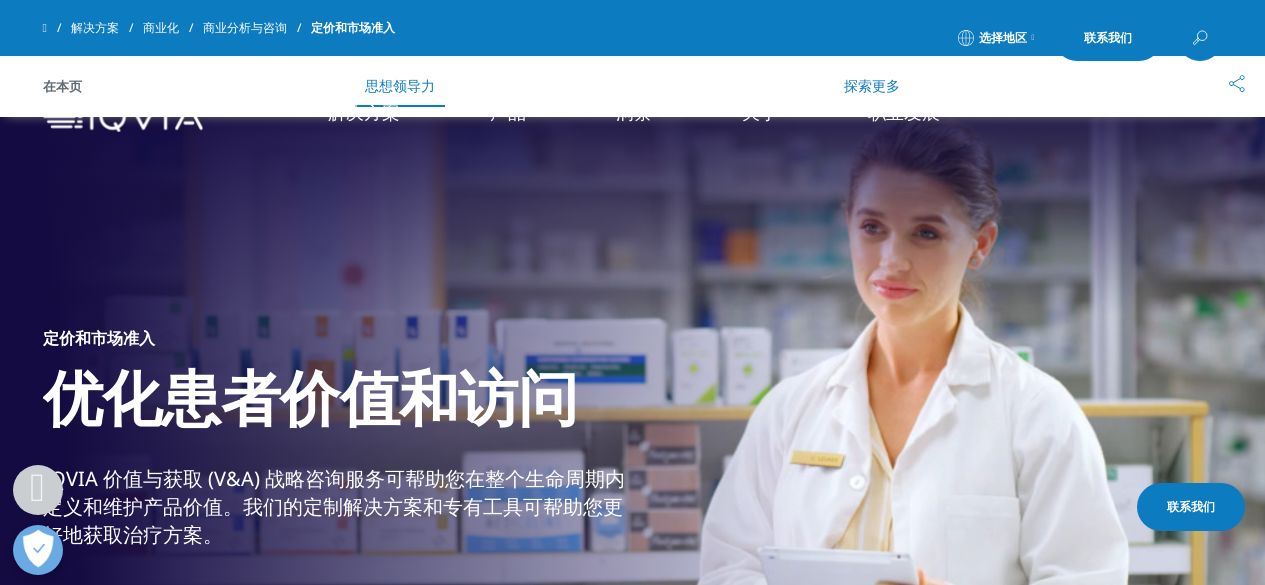 scroll, scrollTop: 2290, scrollLeft: 0, axis: vertical 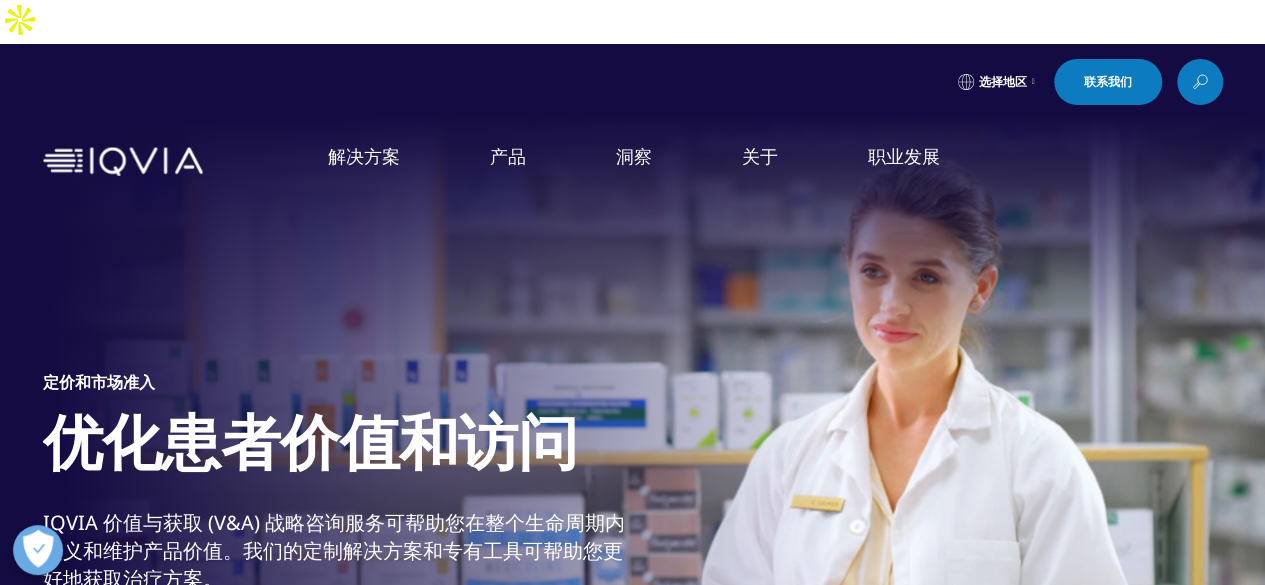 click on "阅读更多" at bounding box center [605, 489] 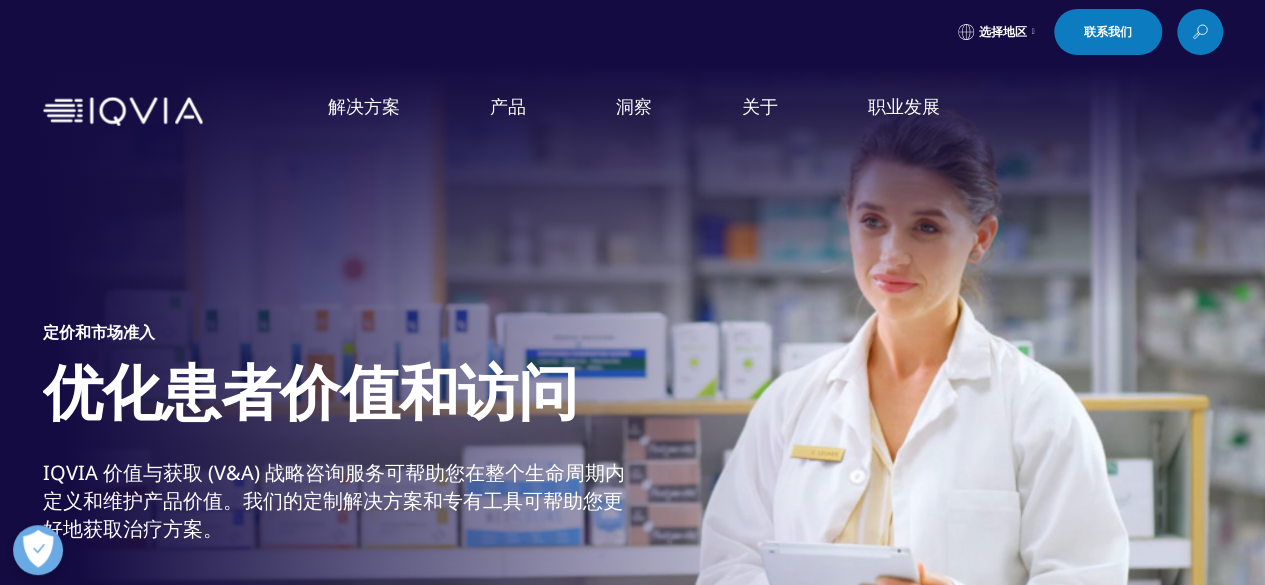 scroll, scrollTop: 0, scrollLeft: 0, axis: both 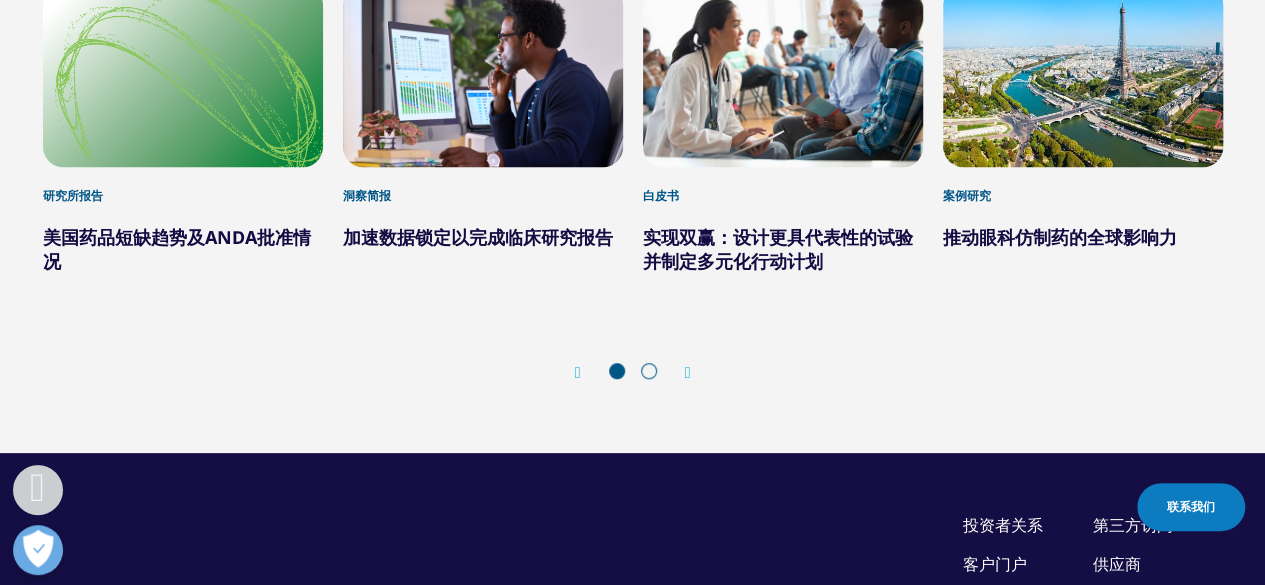 click at bounding box center [688, 373] 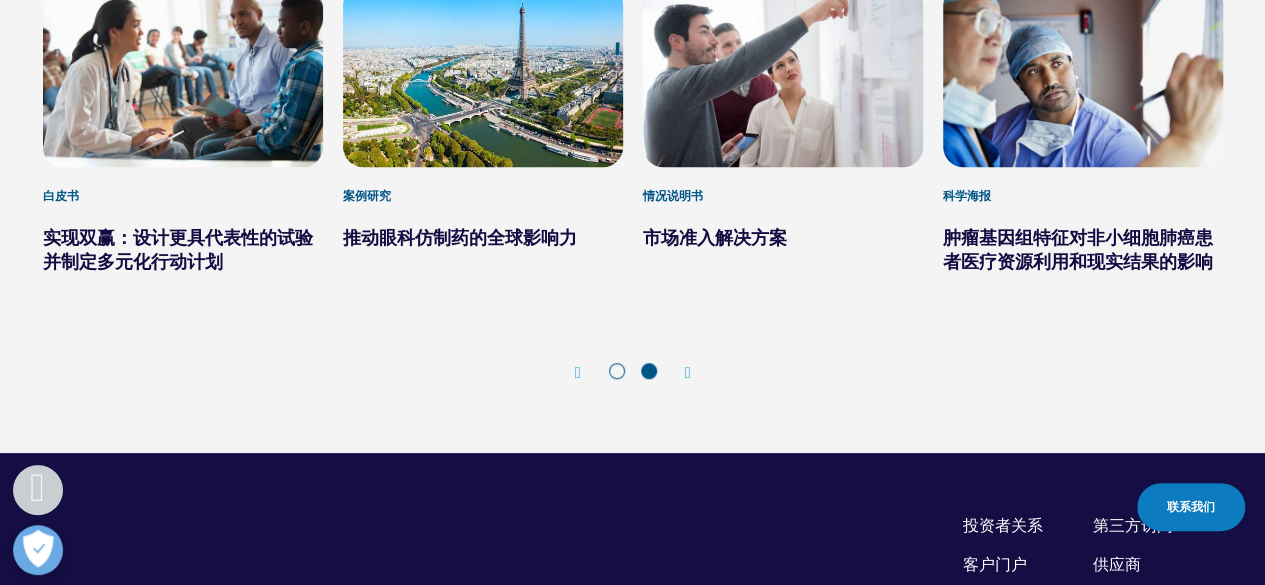 click at bounding box center (688, 373) 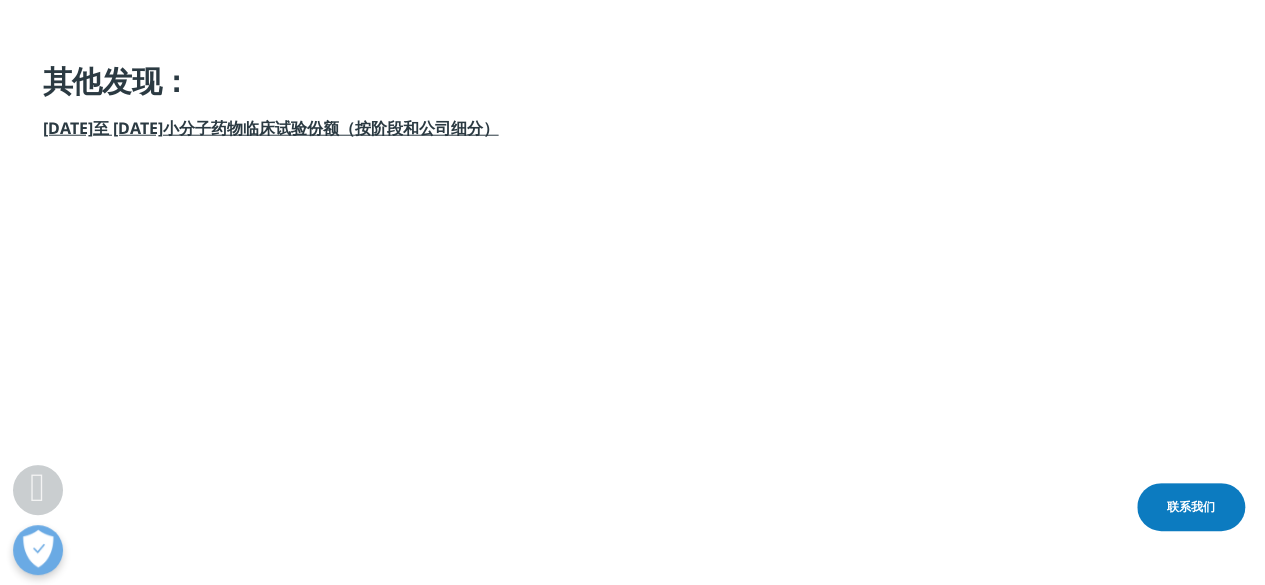 scroll, scrollTop: 0, scrollLeft: 0, axis: both 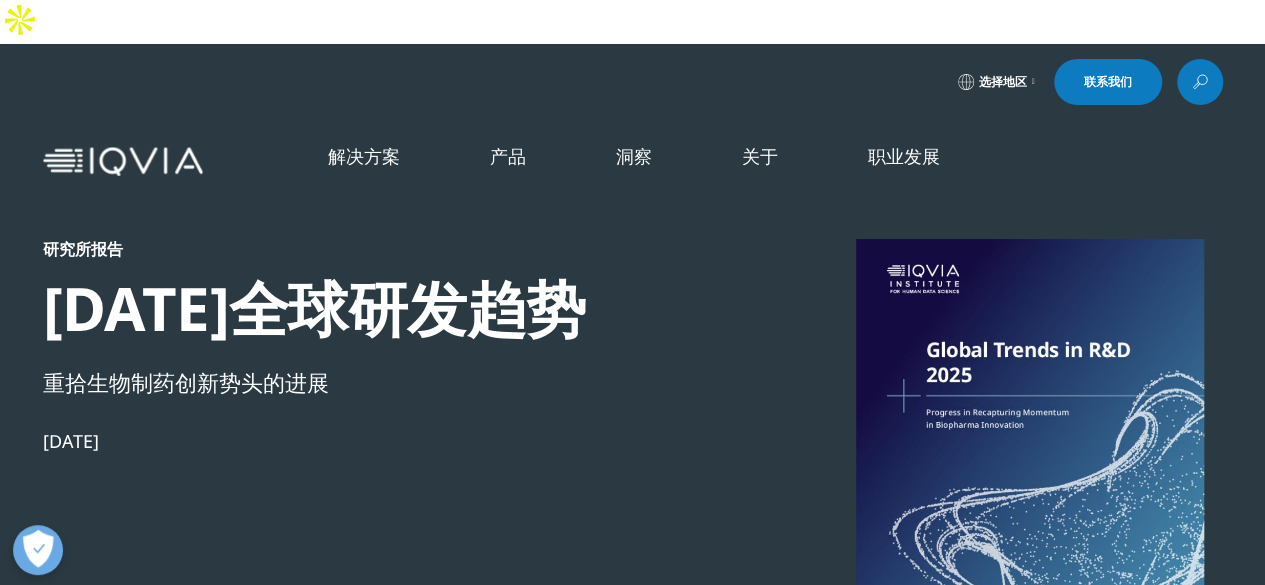 click on "研究所报告
2025年全球研发趋势
重拾生物制药创新势头的进展
2025年3月26日
洞察
IQVIA研究所
报告和出版物
报告" at bounding box center (633, 393) 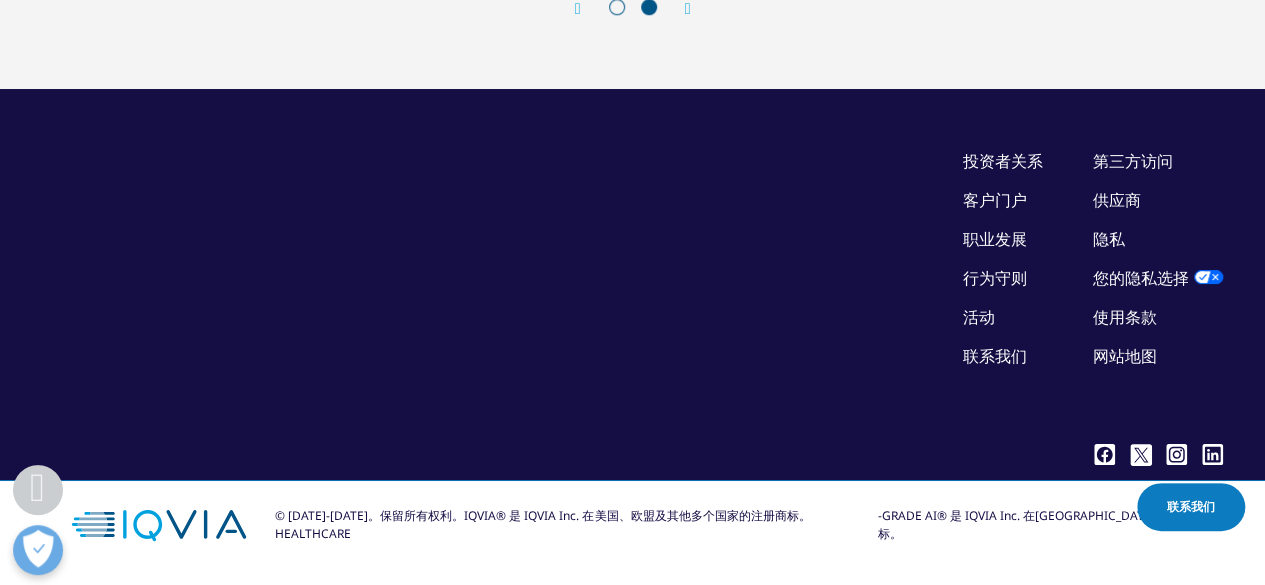 scroll, scrollTop: 8518, scrollLeft: 0, axis: vertical 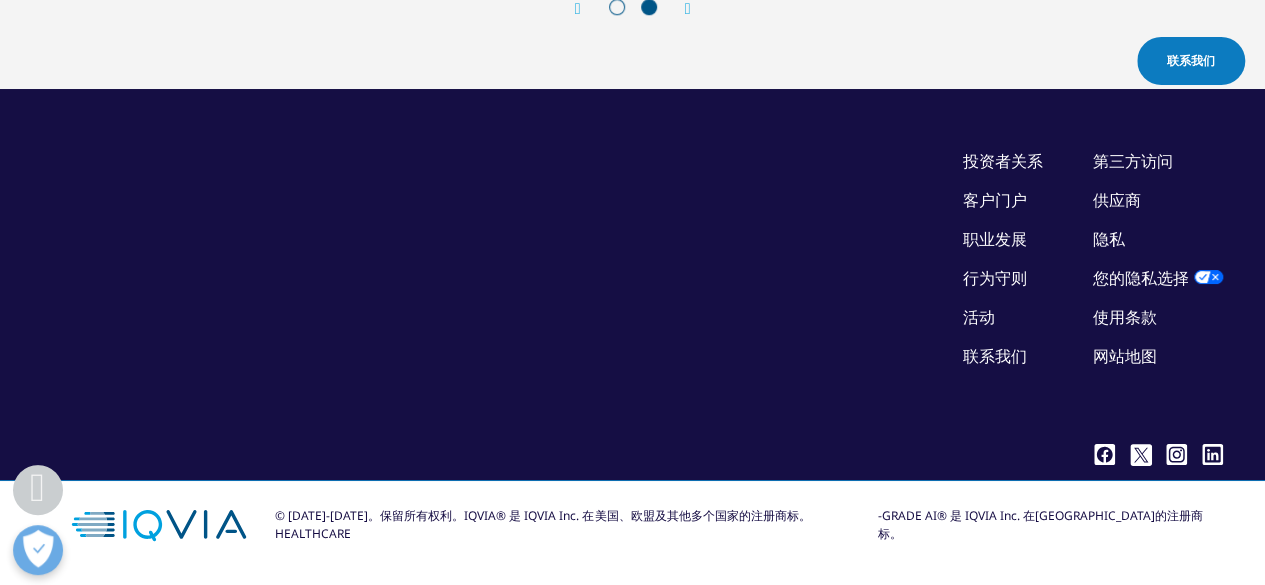 click on "Clear Search Loading
选择地区
联系我们" at bounding box center [632, -3885] 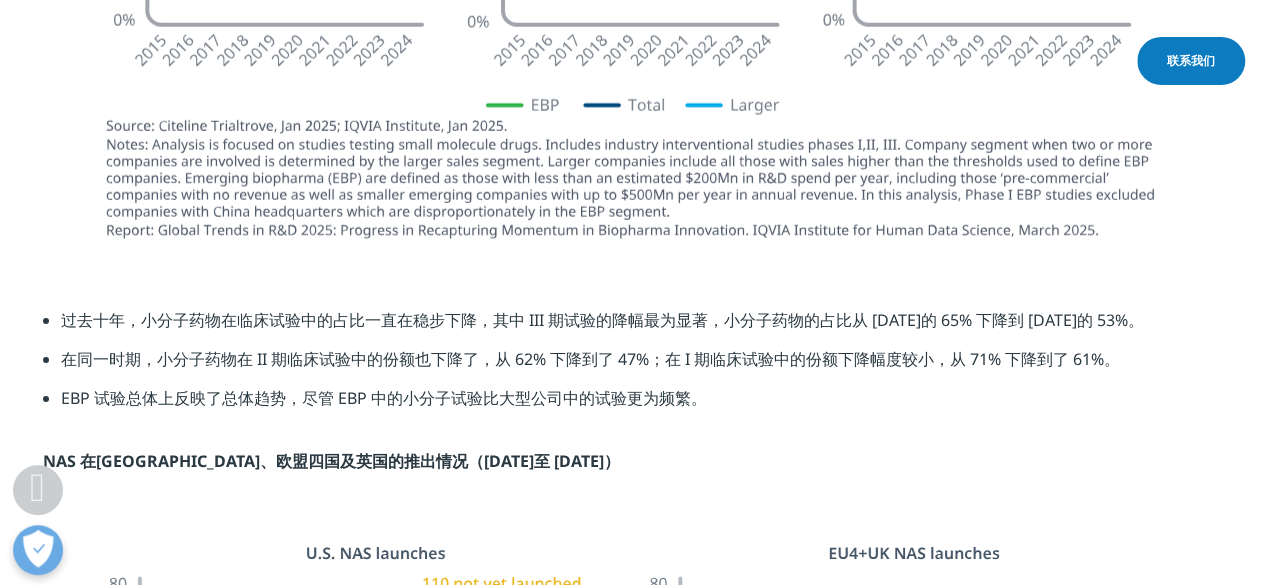 scroll, scrollTop: 0, scrollLeft: 0, axis: both 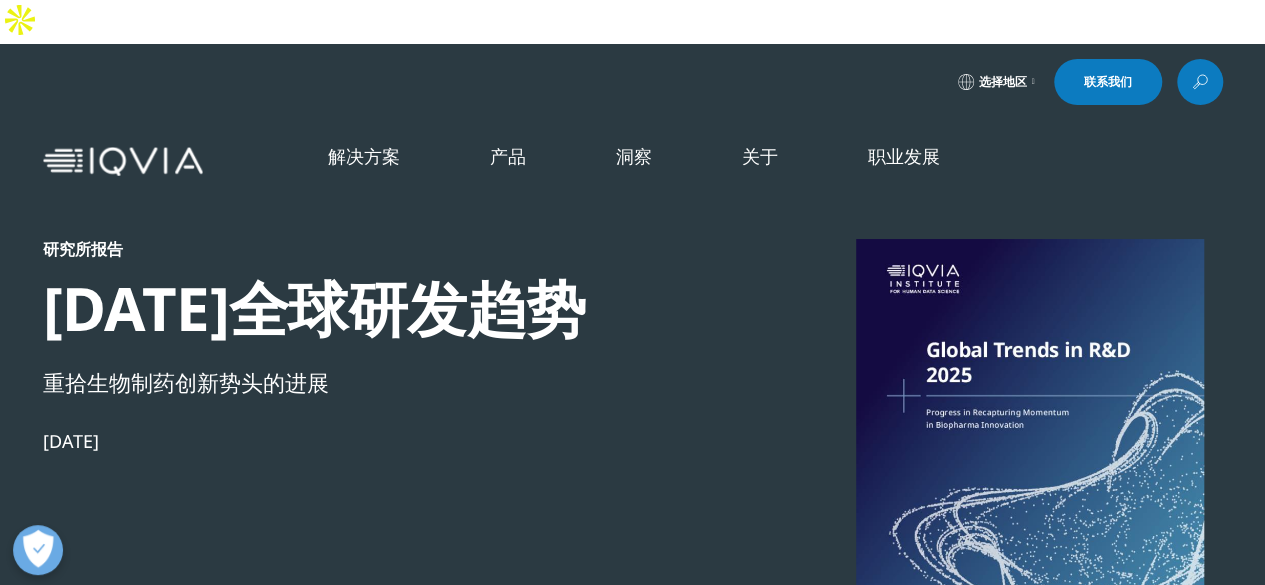 click on "查看最新报告" at bounding box center (337, 390) 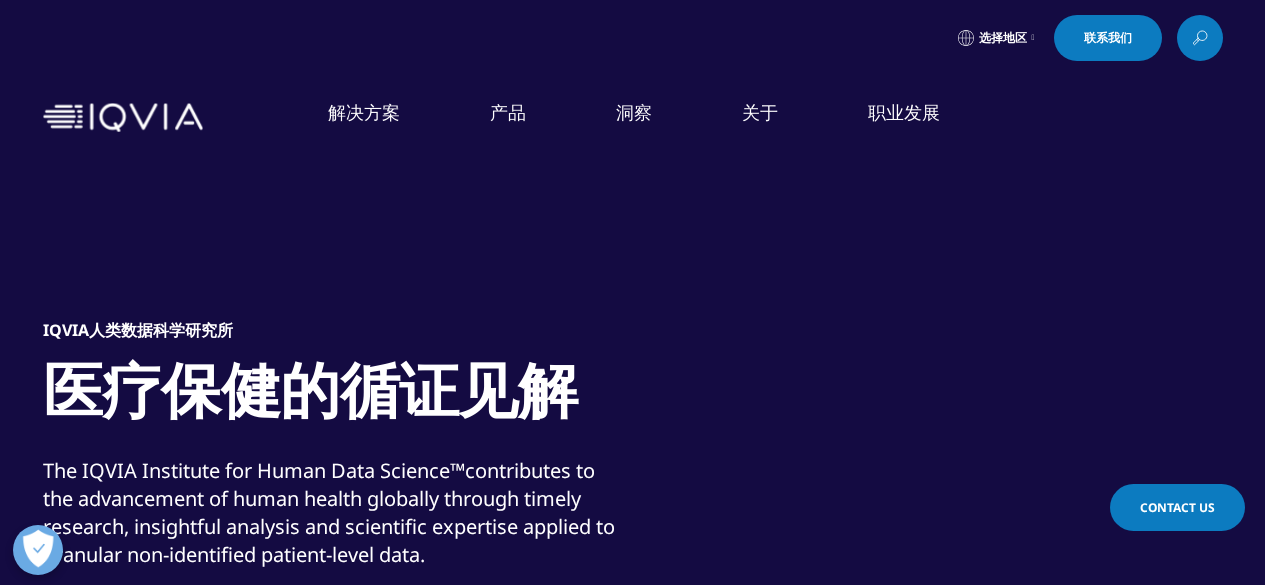 scroll, scrollTop: 800, scrollLeft: 0, axis: vertical 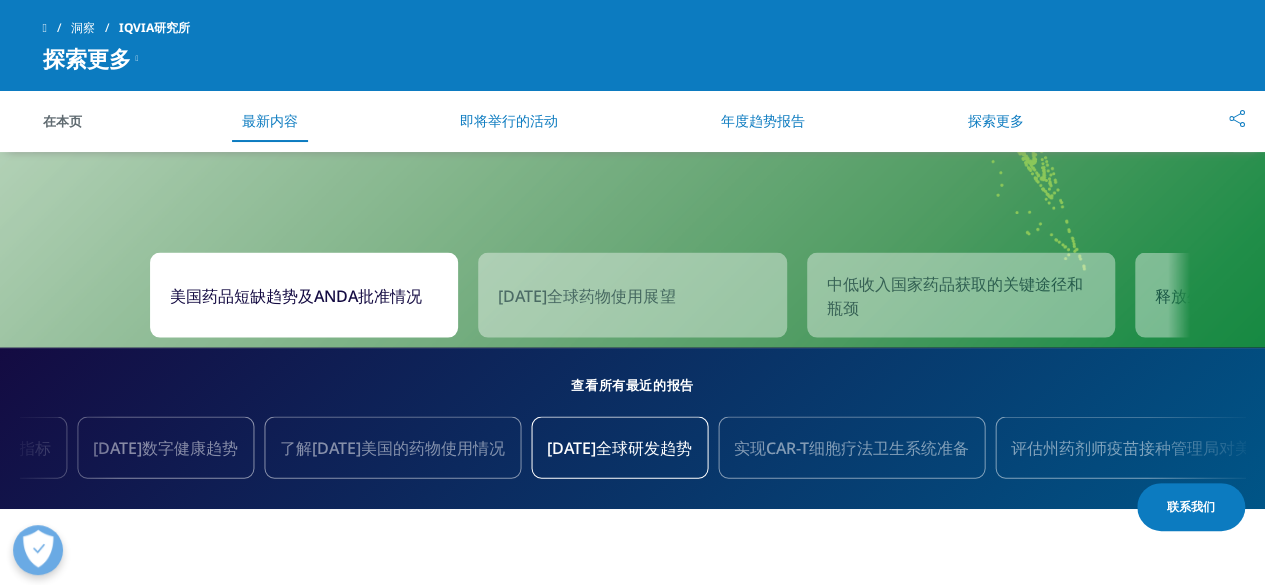 click at bounding box center [1200, 448] 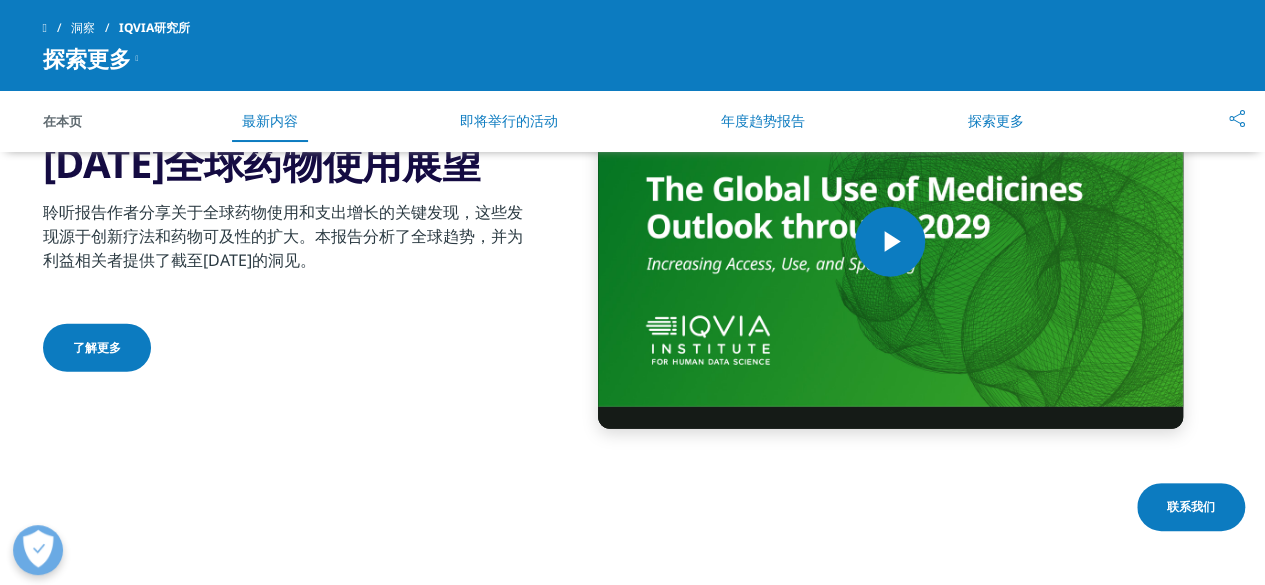 scroll, scrollTop: 2400, scrollLeft: 0, axis: vertical 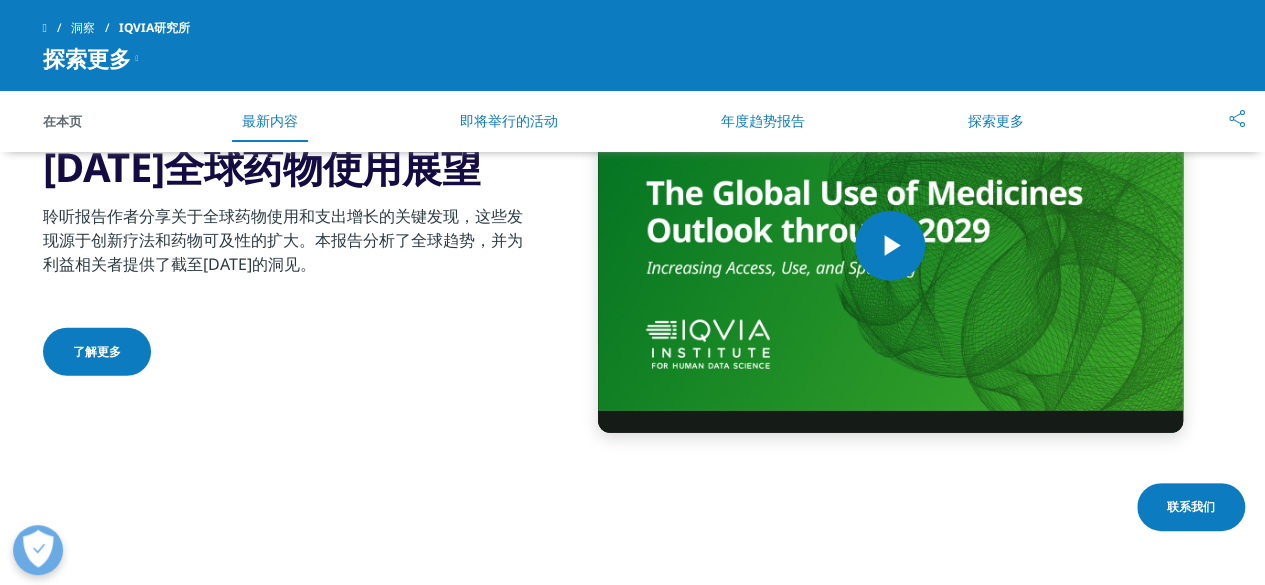 click on "了解更多" at bounding box center (97, 351) 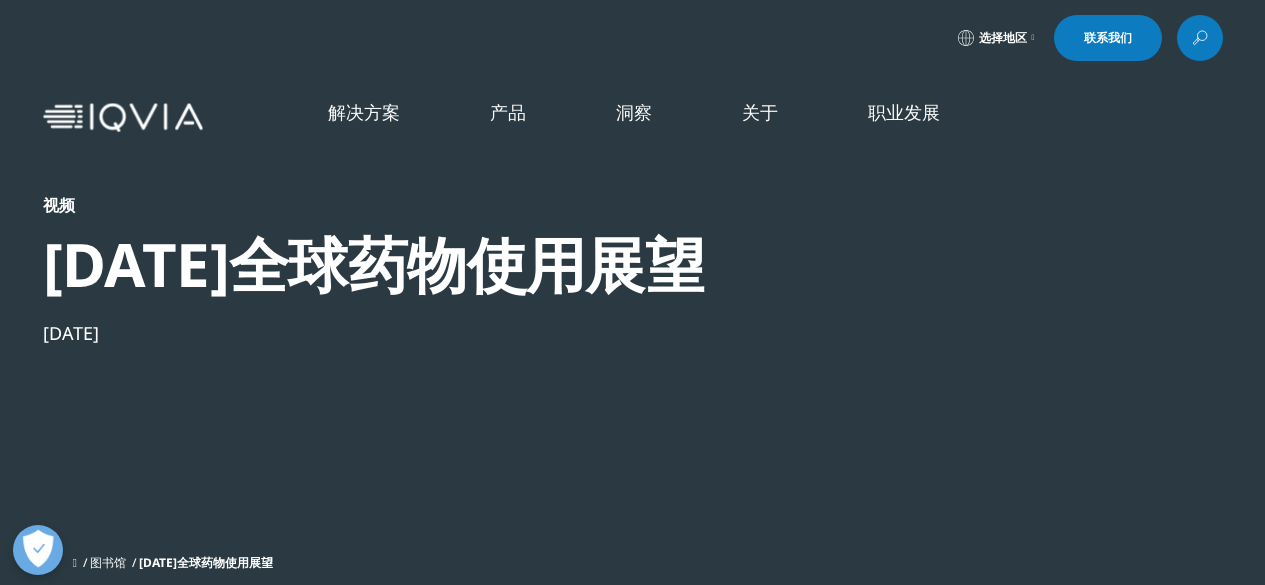 scroll, scrollTop: 300, scrollLeft: 0, axis: vertical 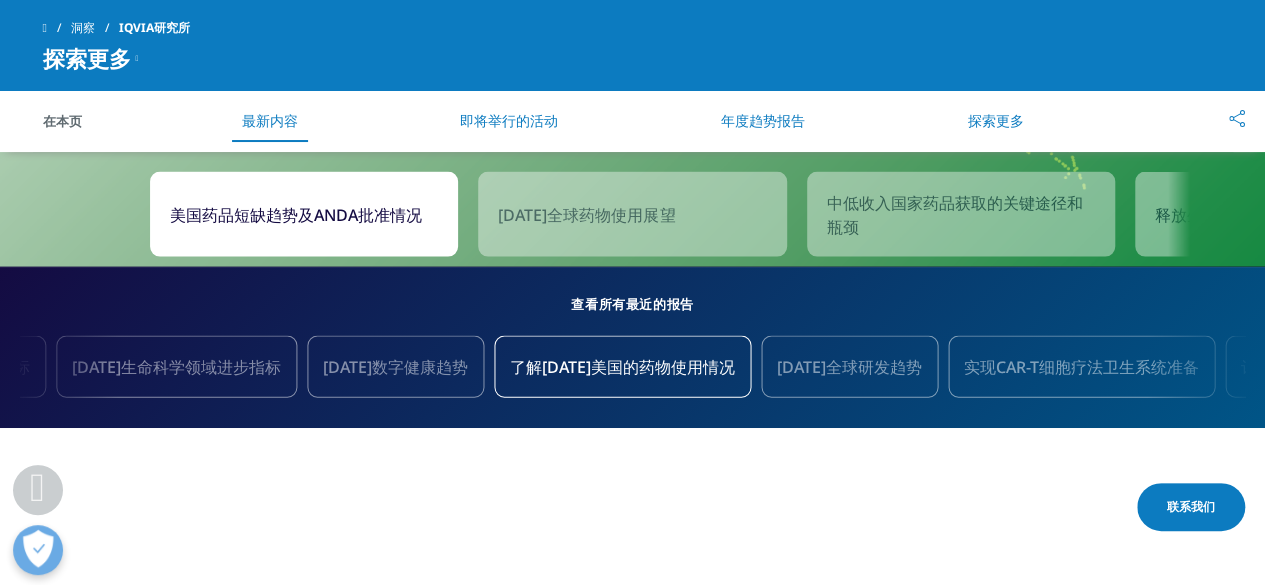 click at bounding box center [65, 367] 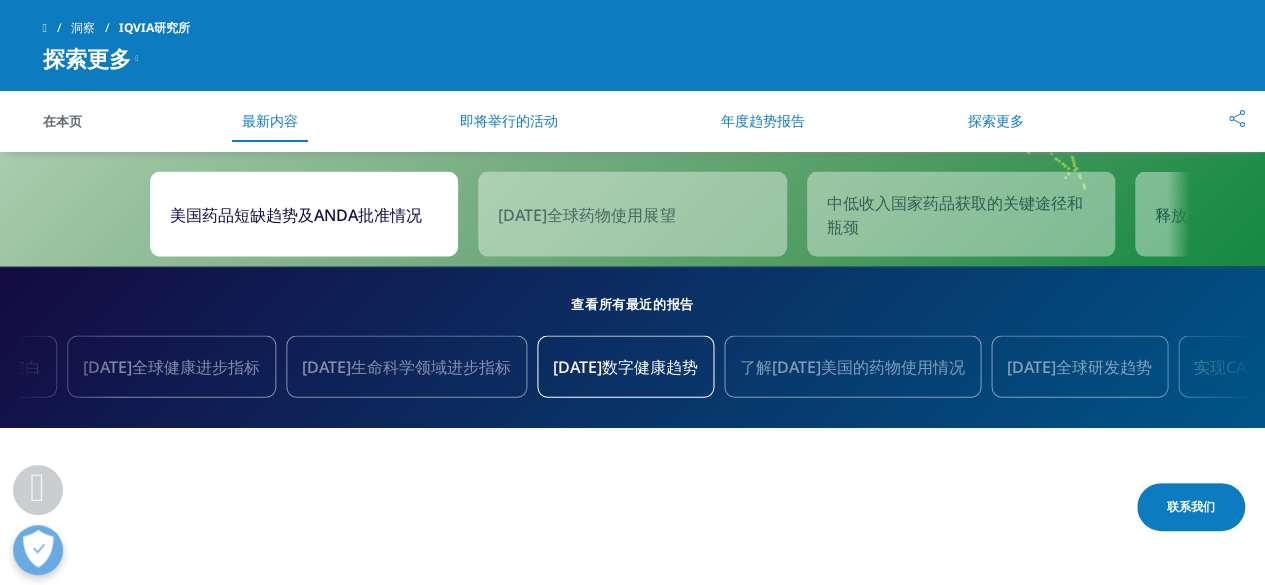 click at bounding box center (65, 367) 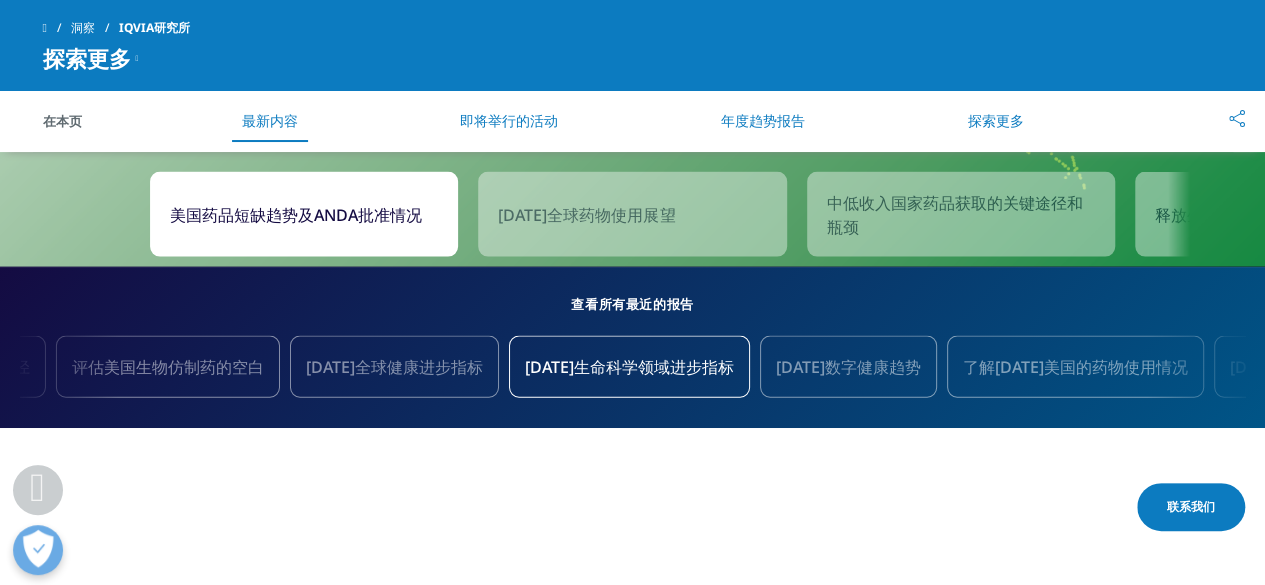click at bounding box center (65, 367) 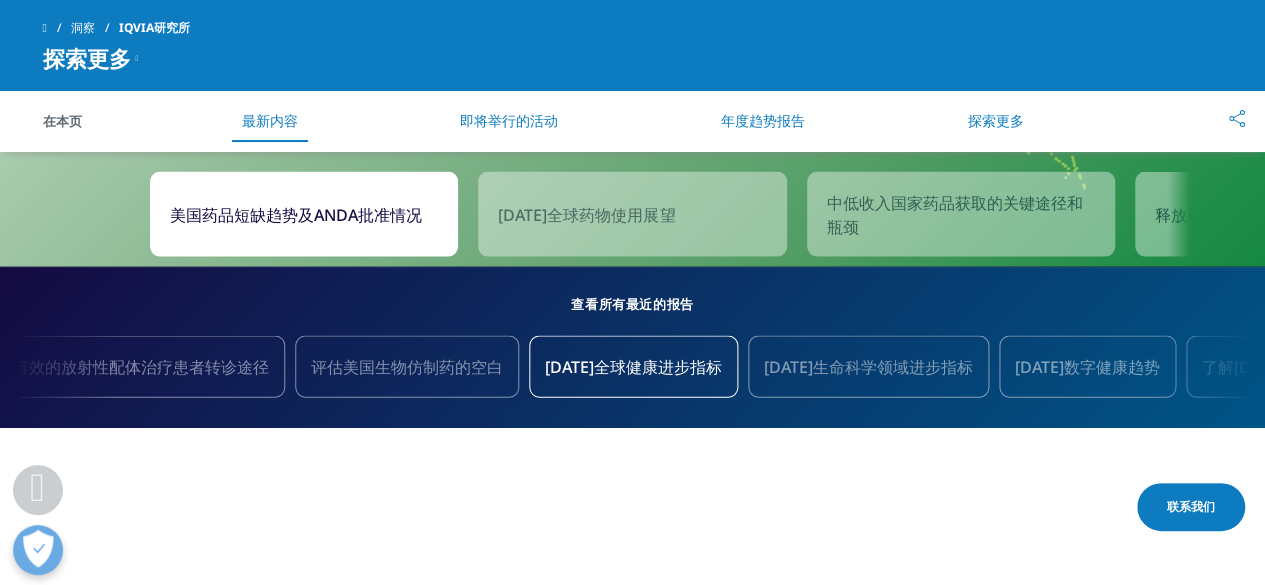click at bounding box center (65, 367) 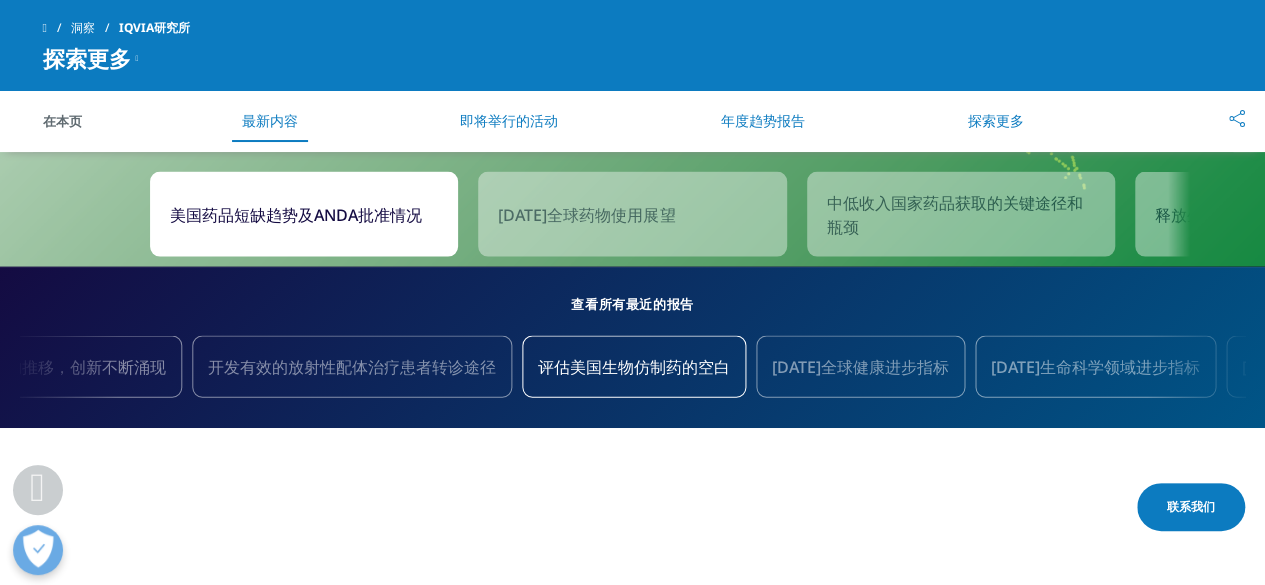 click at bounding box center (65, 367) 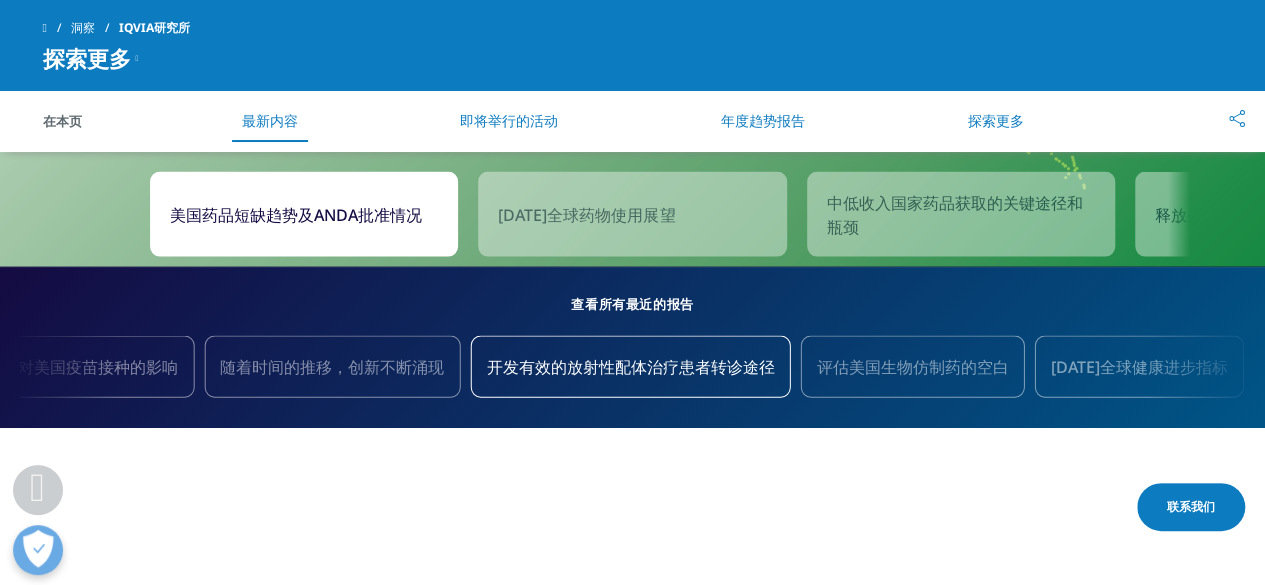 click at bounding box center (65, 367) 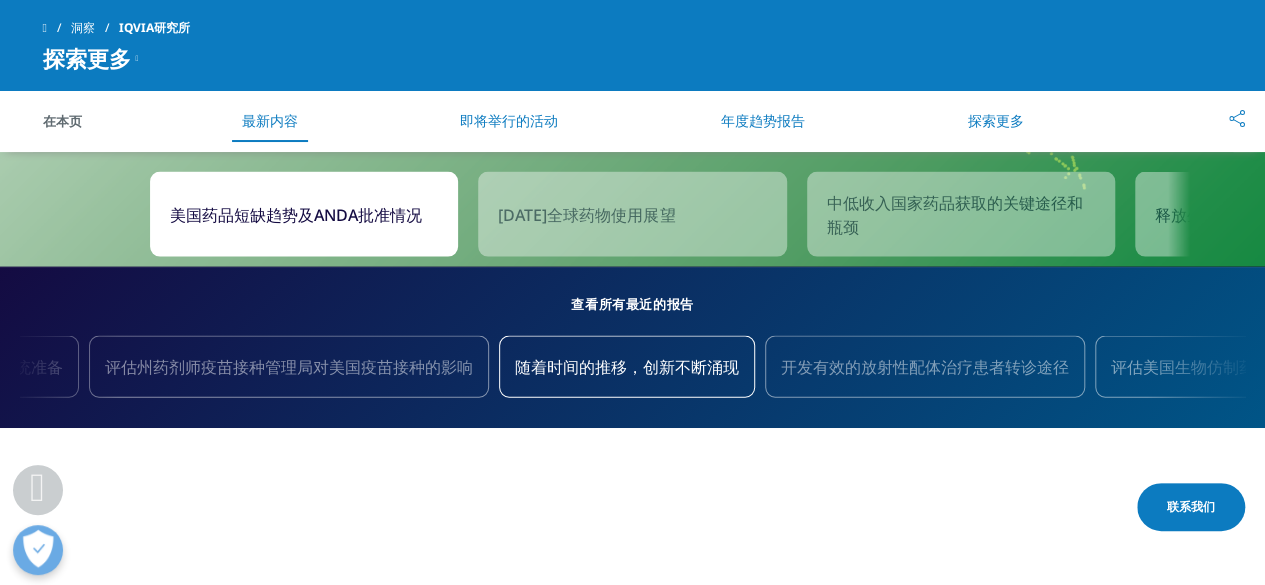 click at bounding box center [65, 367] 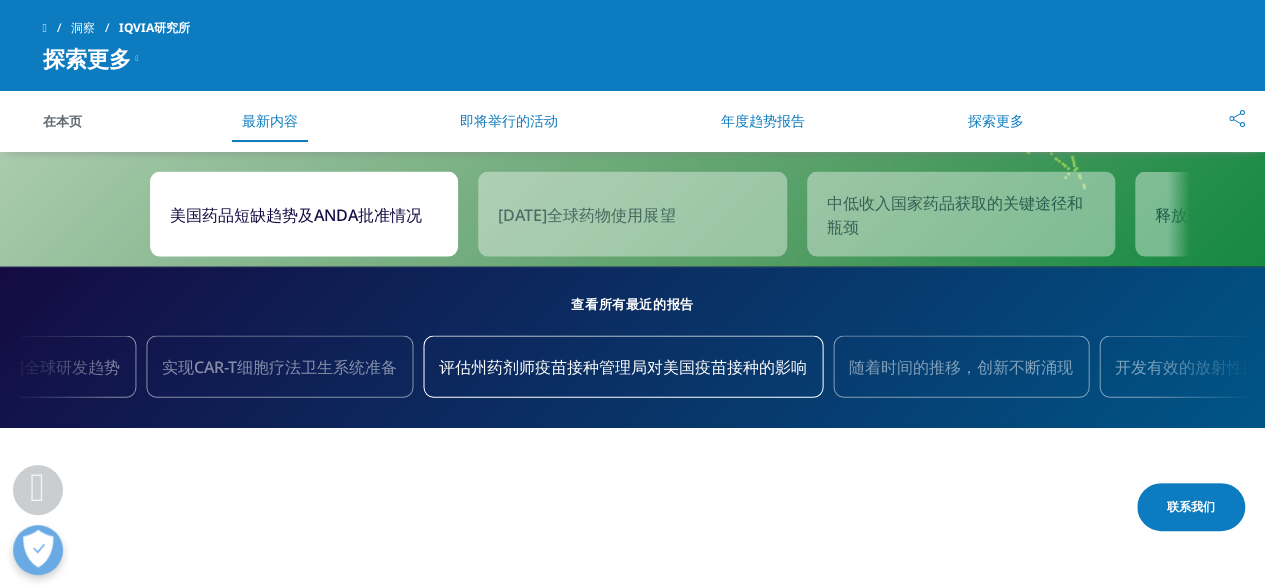 click at bounding box center (65, 367) 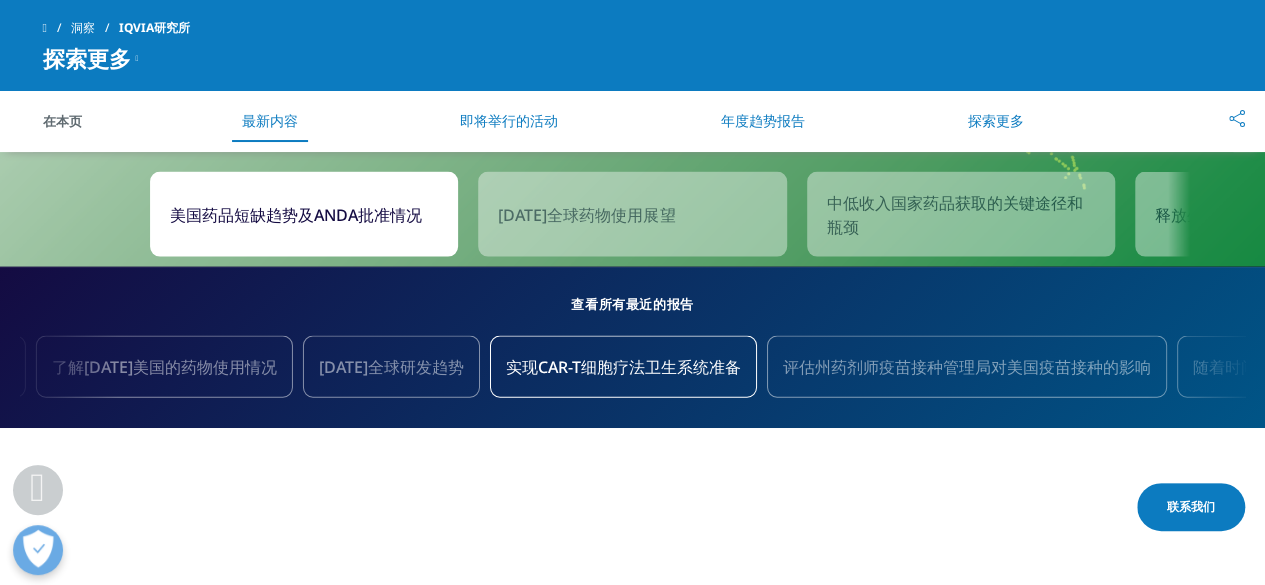 click at bounding box center [65, 367] 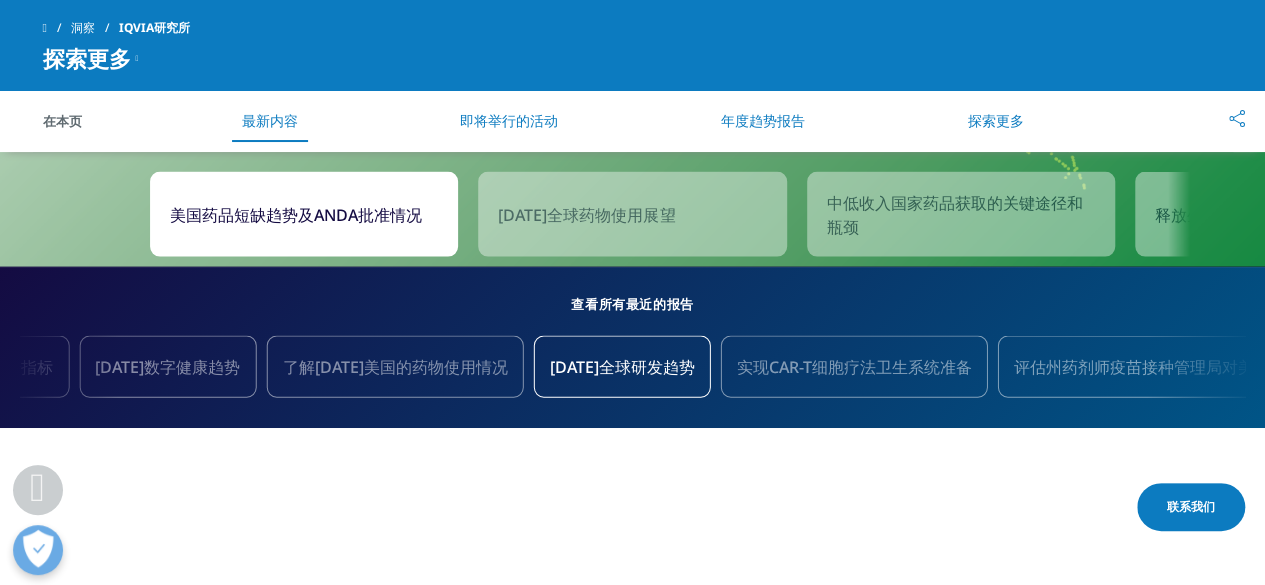 click at bounding box center [65, 367] 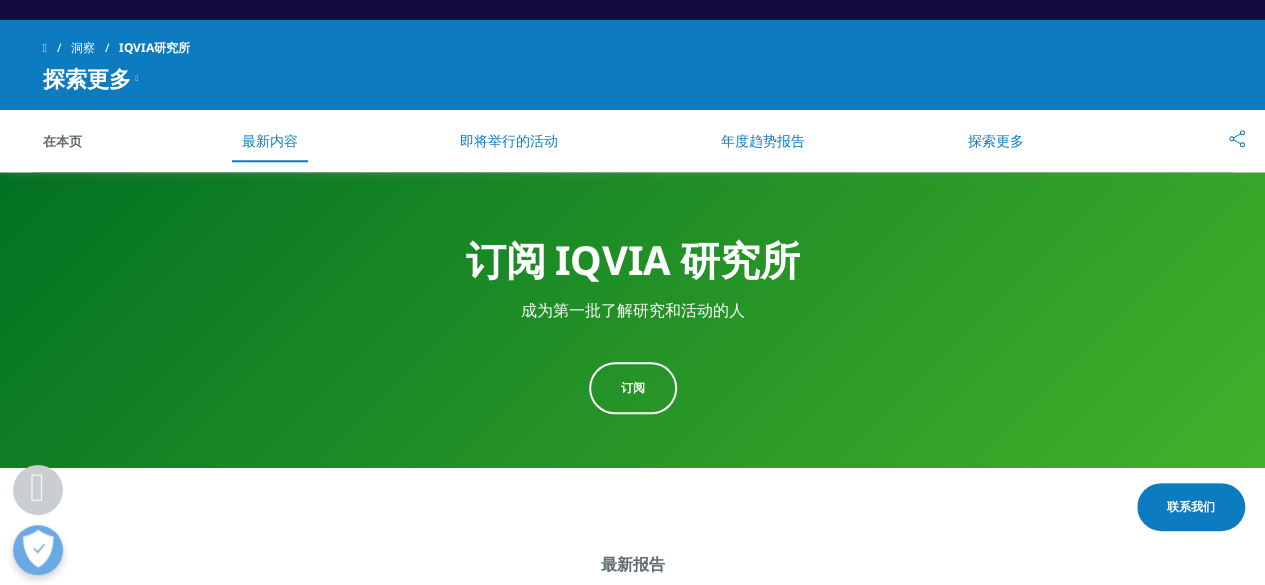 scroll, scrollTop: 881, scrollLeft: 0, axis: vertical 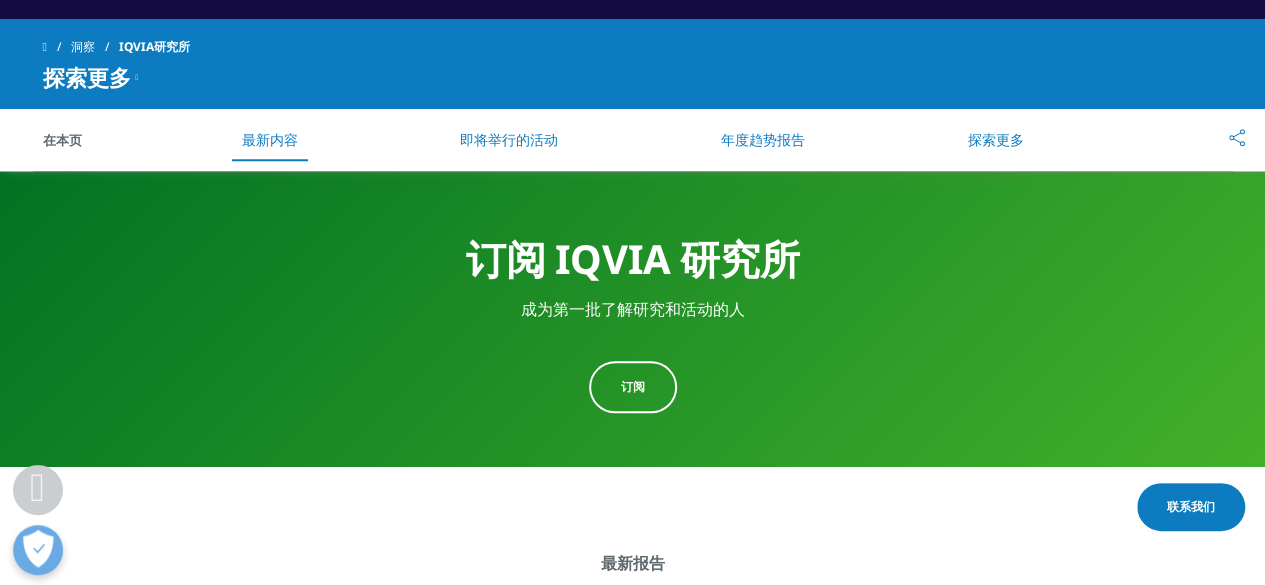 click on "探索更多" at bounding box center (995, 139) 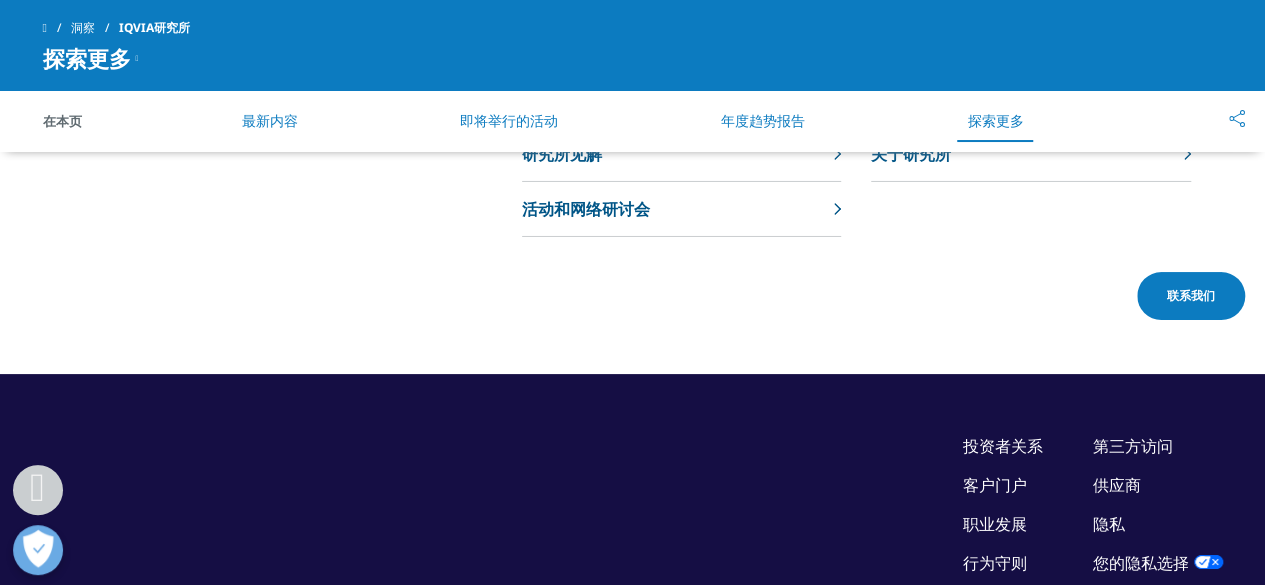 scroll, scrollTop: 6883, scrollLeft: 0, axis: vertical 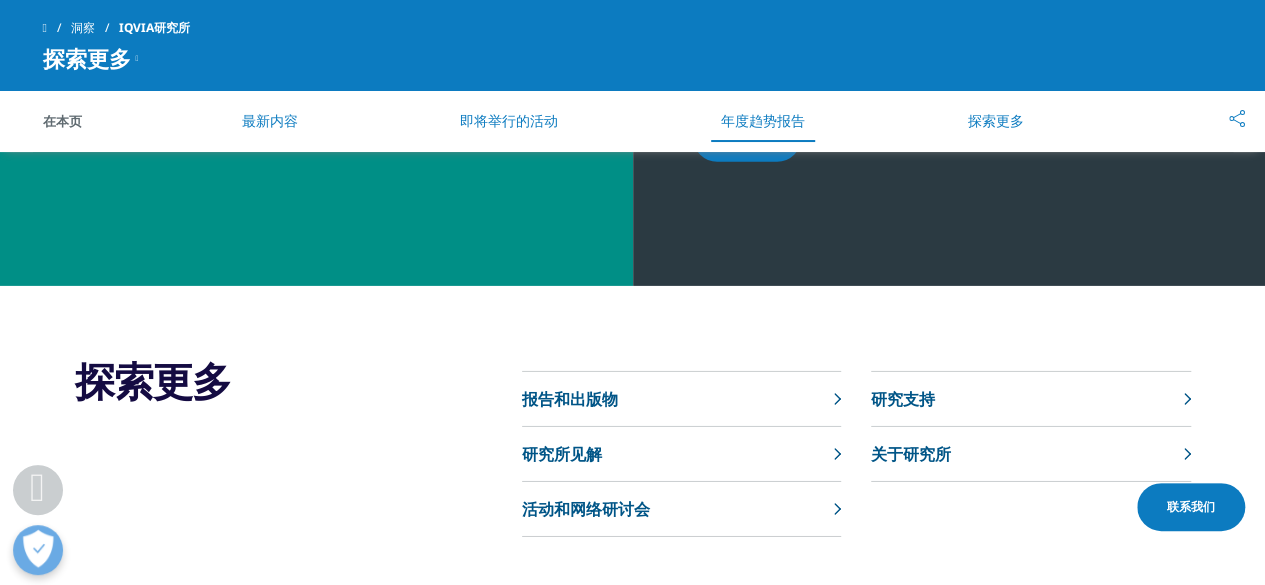 click on "报告和出版物" at bounding box center (570, 399) 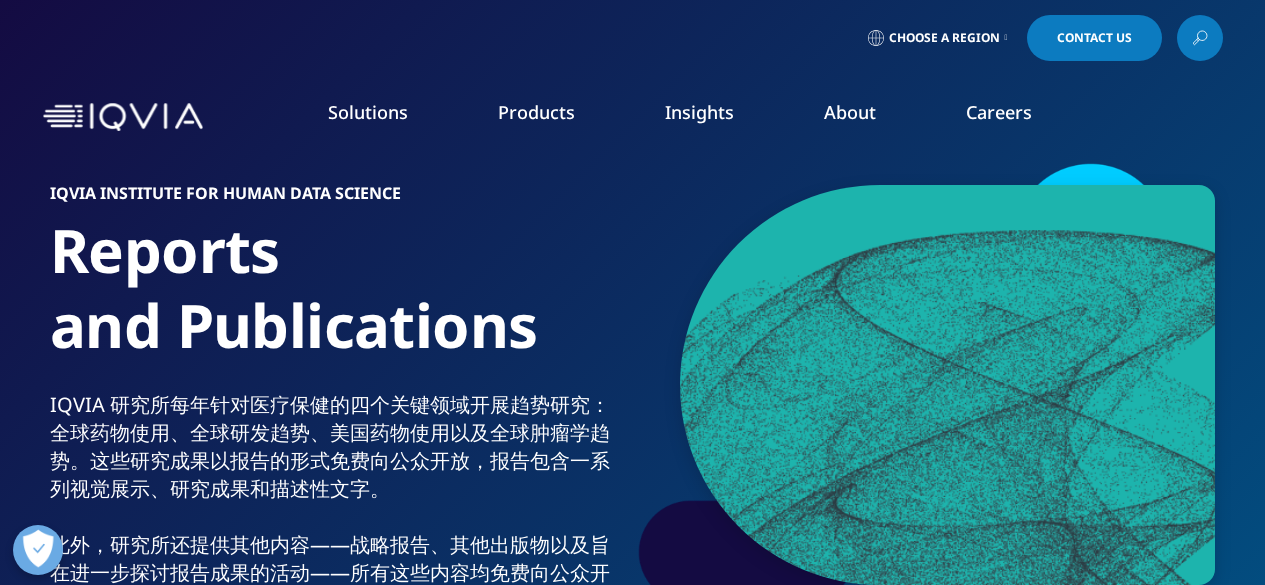 scroll, scrollTop: 100, scrollLeft: 0, axis: vertical 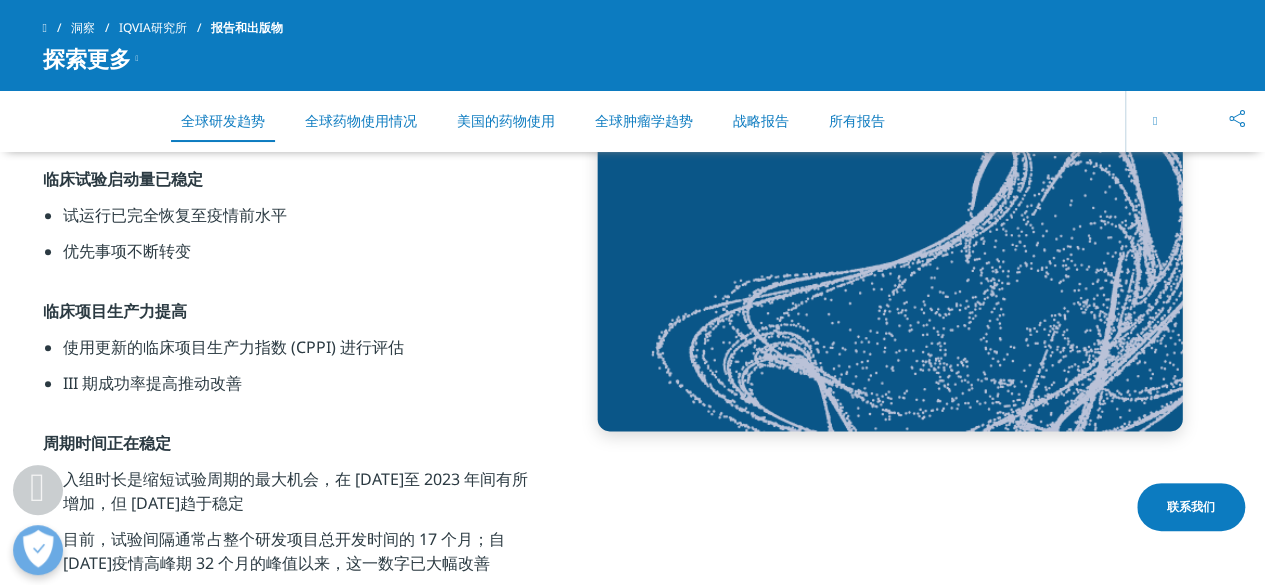 click on "所有报告" at bounding box center (857, 120) 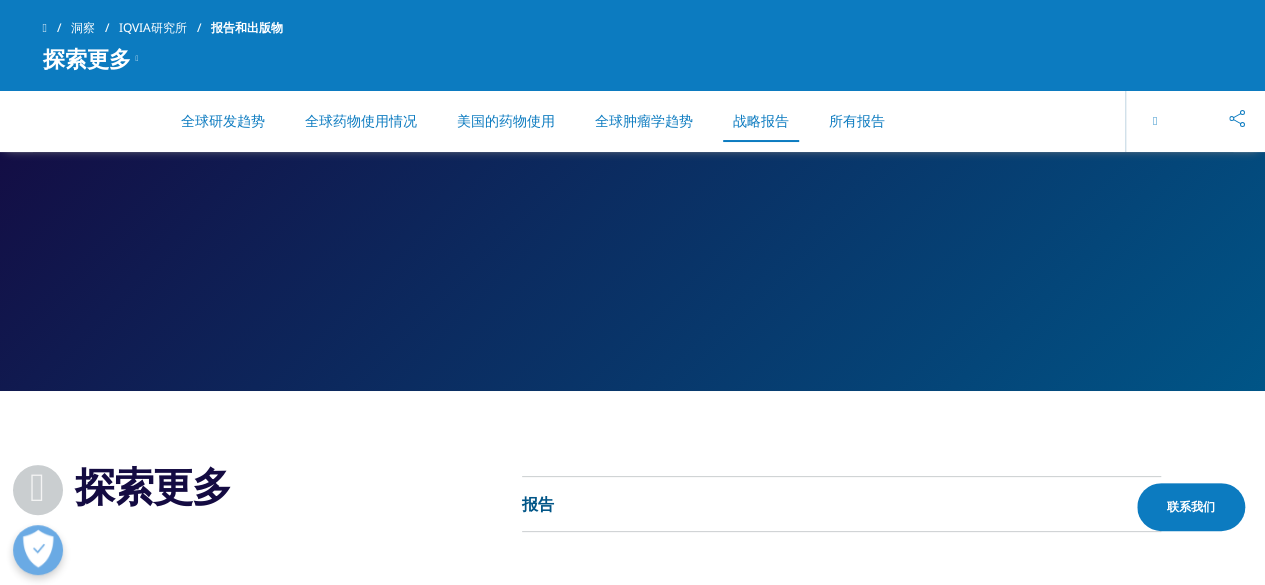 scroll, scrollTop: 9073, scrollLeft: 0, axis: vertical 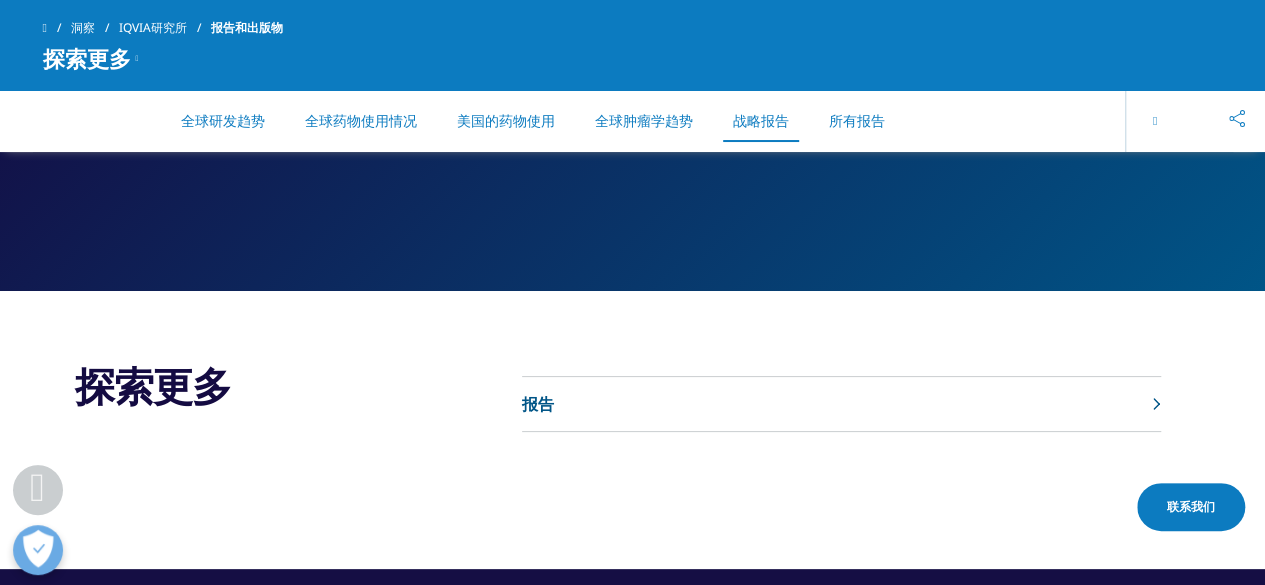 click on "报告" at bounding box center (841, 404) 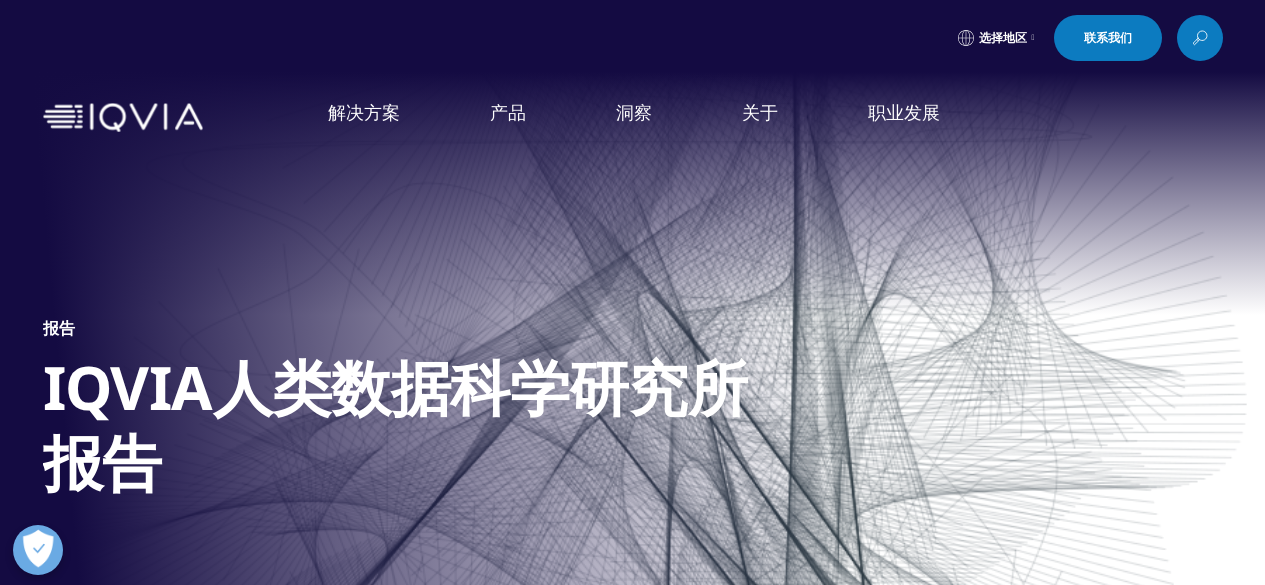 scroll, scrollTop: 0, scrollLeft: 0, axis: both 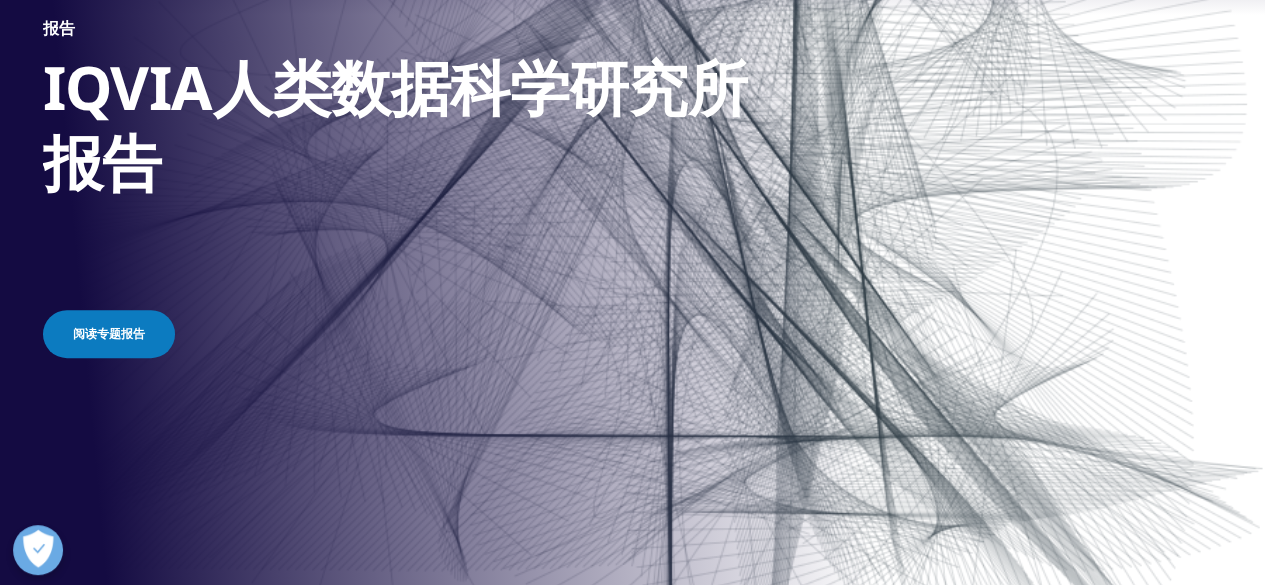 click on "阅读专题报告" at bounding box center (109, 333) 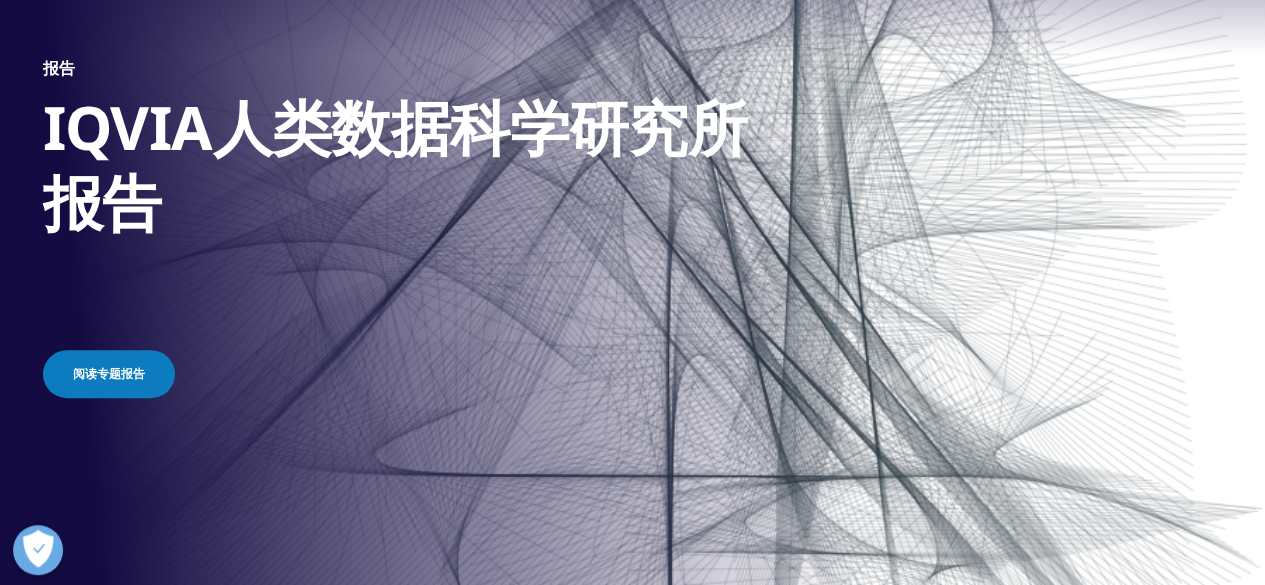 scroll, scrollTop: 161, scrollLeft: 0, axis: vertical 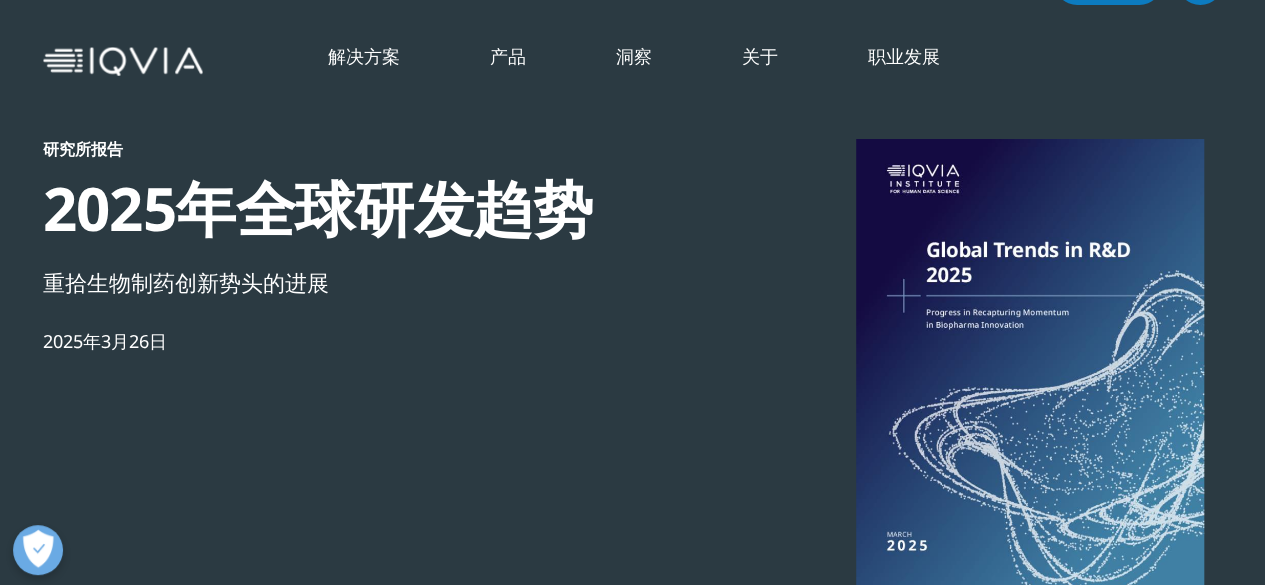 click on "定价和市场准入" at bounding box center (405, 272) 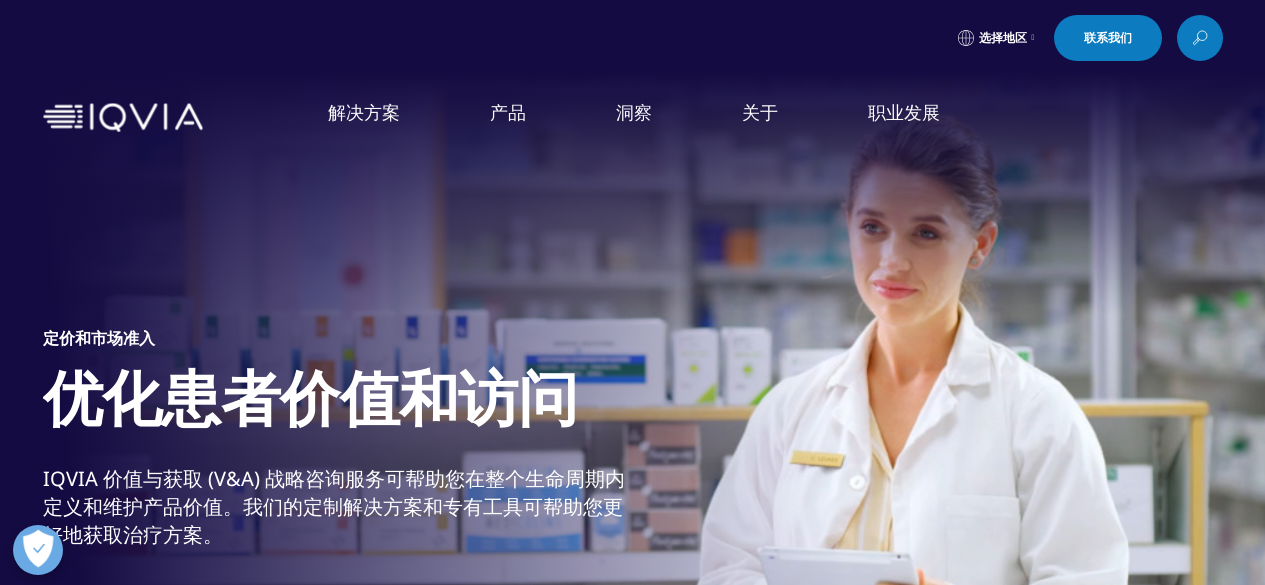 scroll, scrollTop: 0, scrollLeft: 0, axis: both 